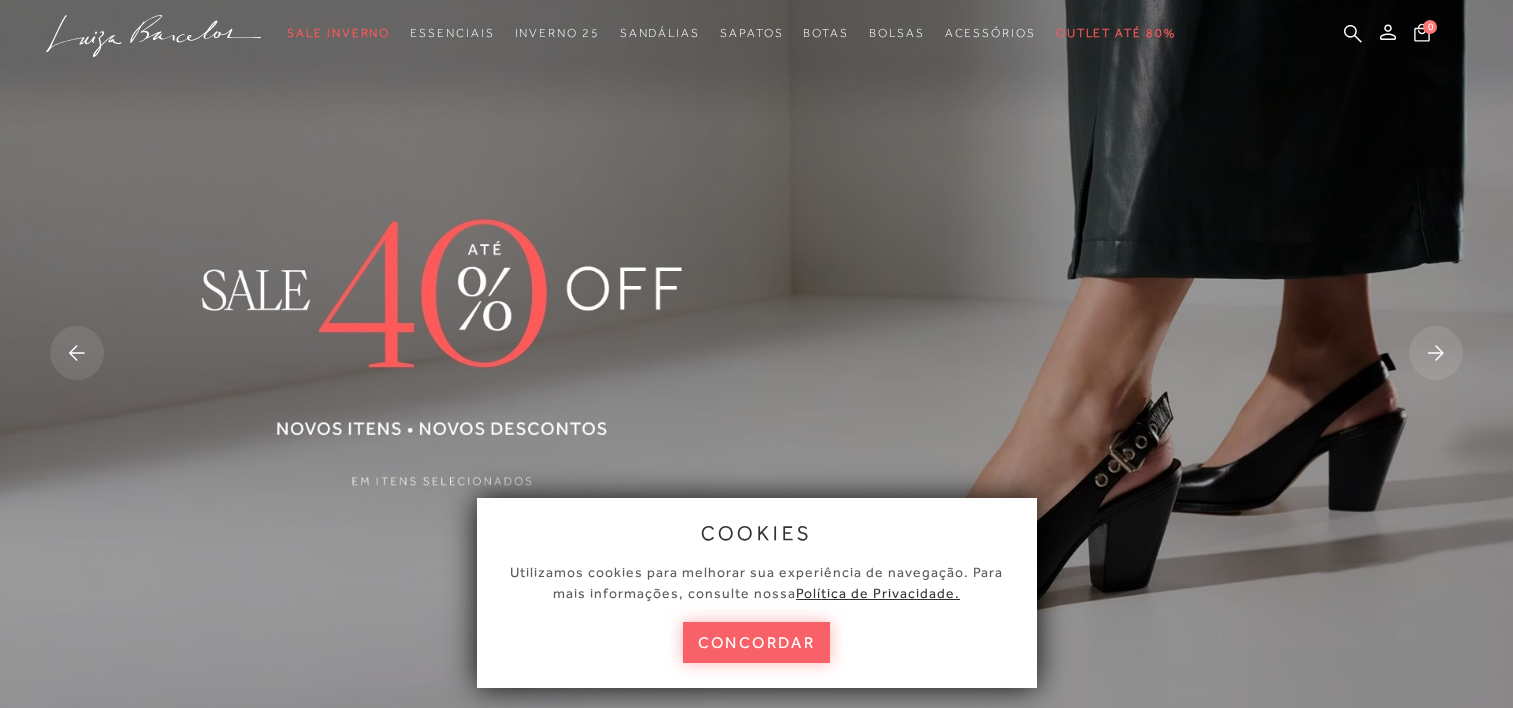 scroll, scrollTop: 0, scrollLeft: 0, axis: both 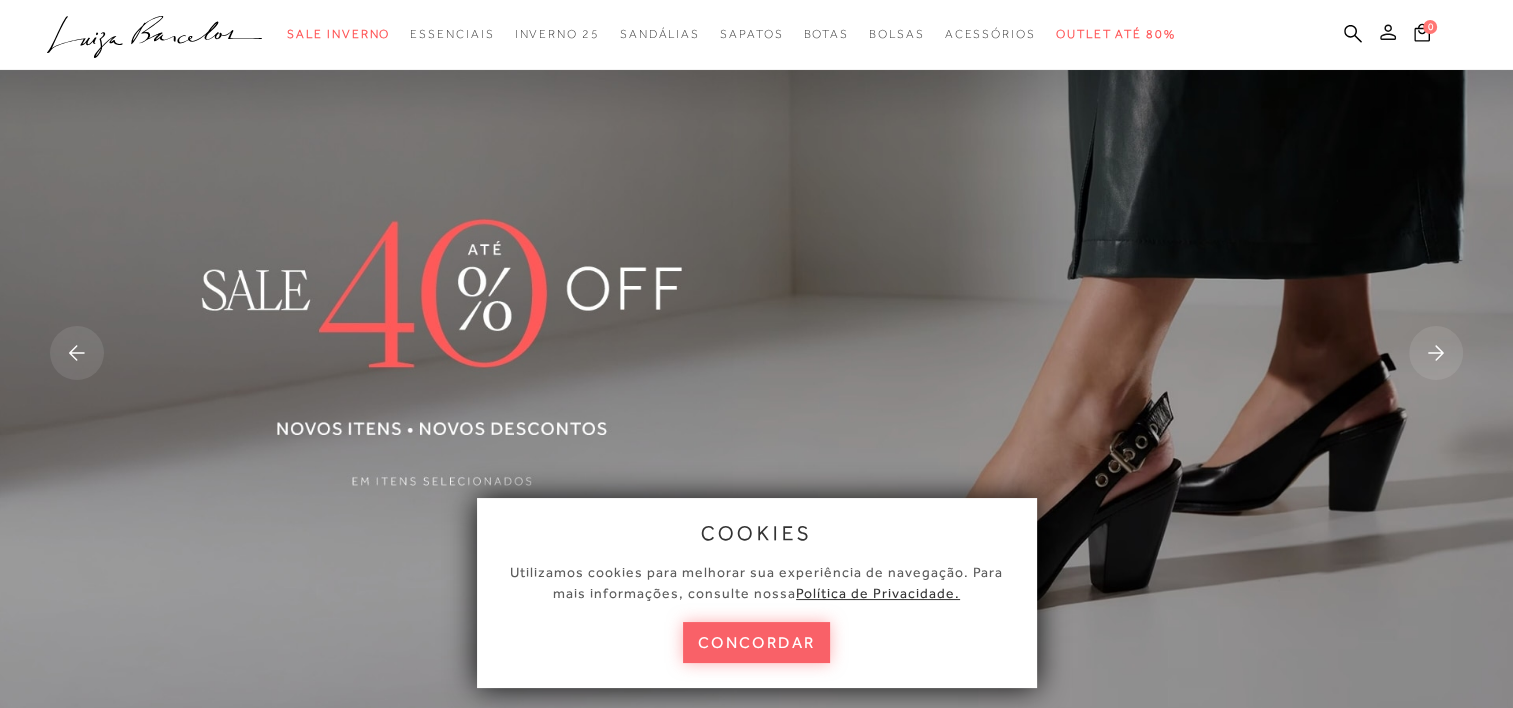 click 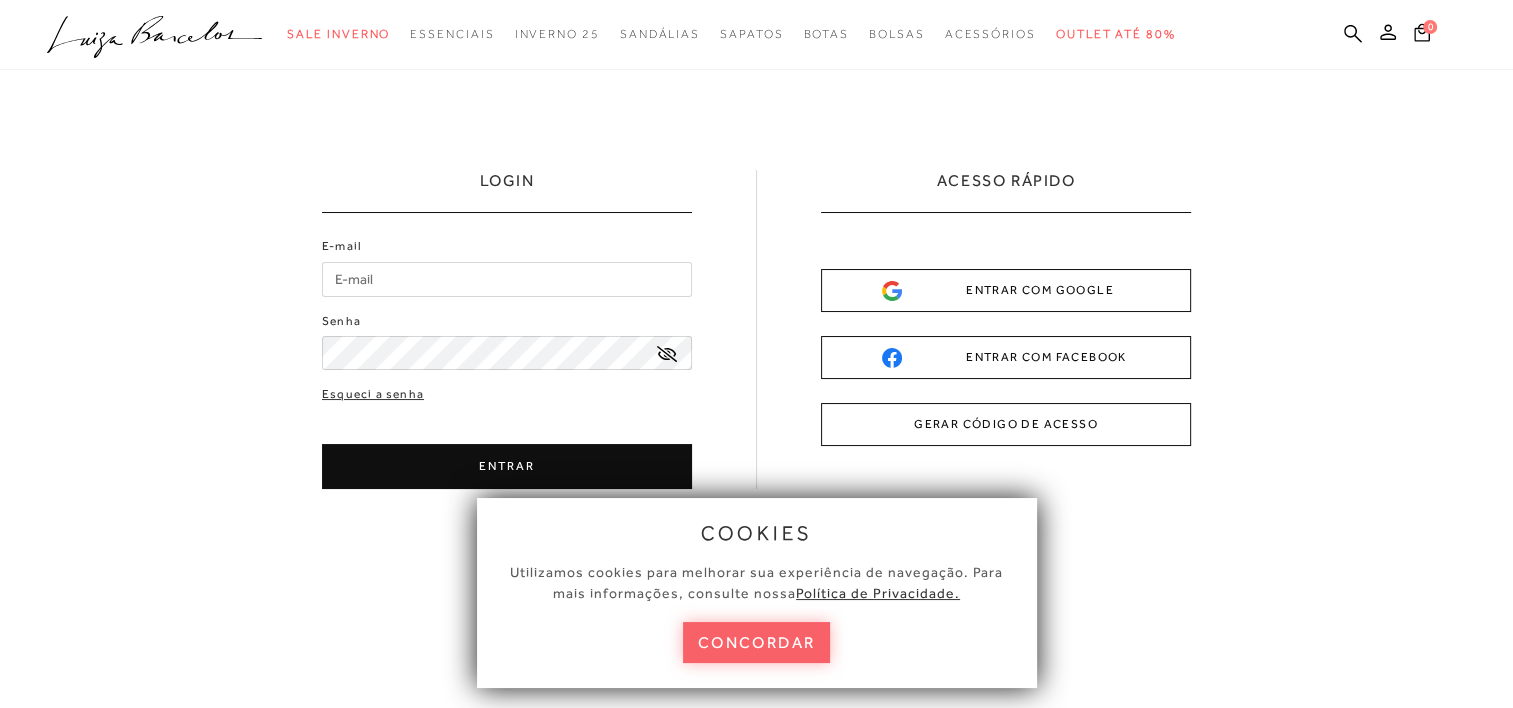 scroll, scrollTop: 0, scrollLeft: 0, axis: both 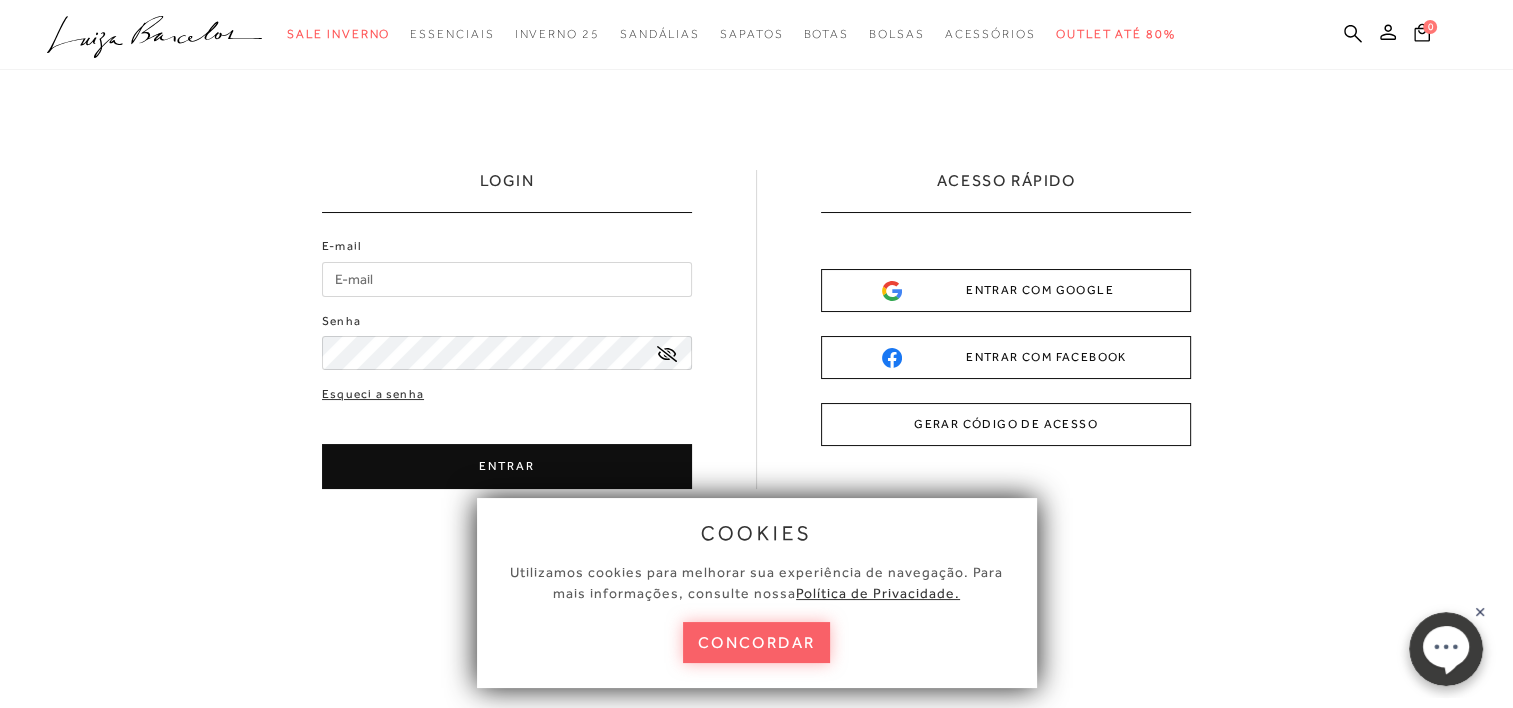 click on "E-mail" at bounding box center (507, 279) 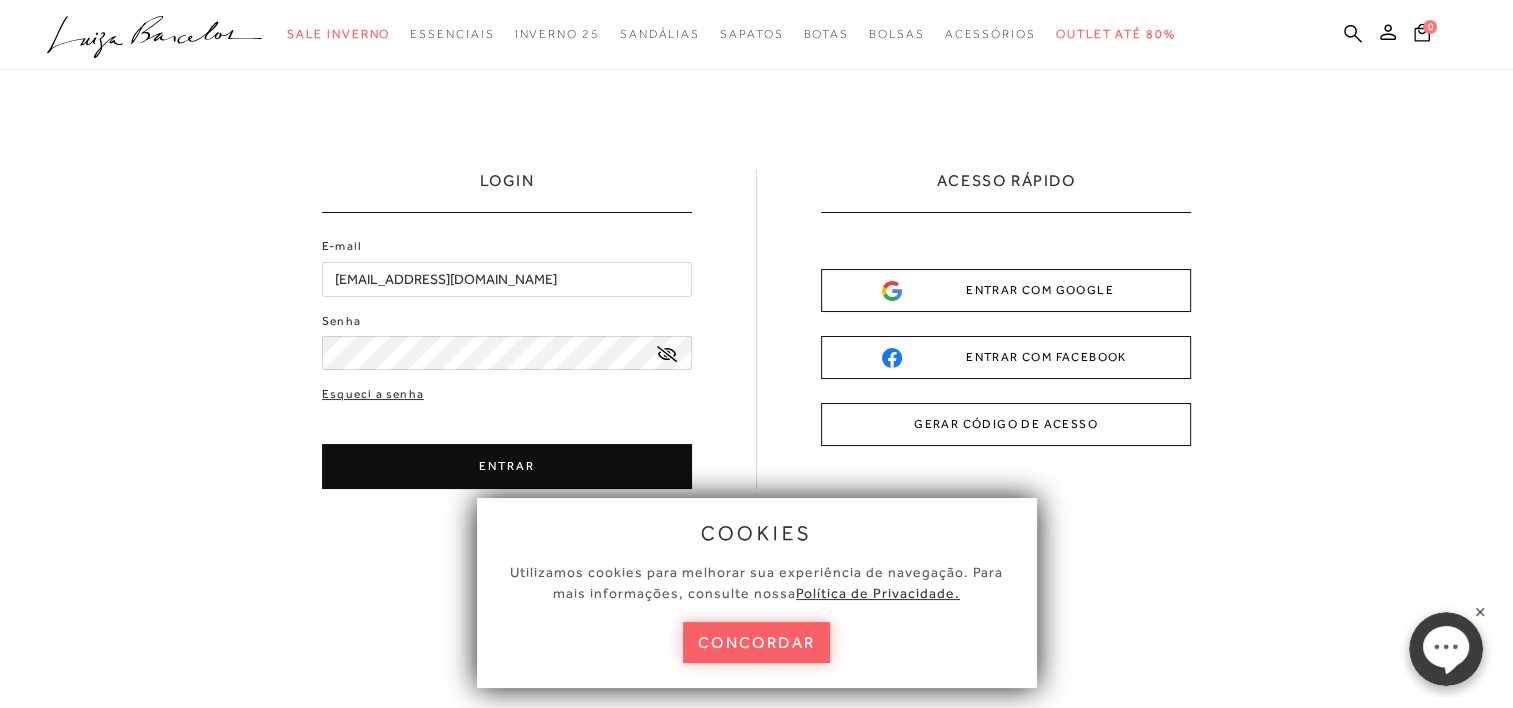 click on "ENTRAR" at bounding box center (507, 466) 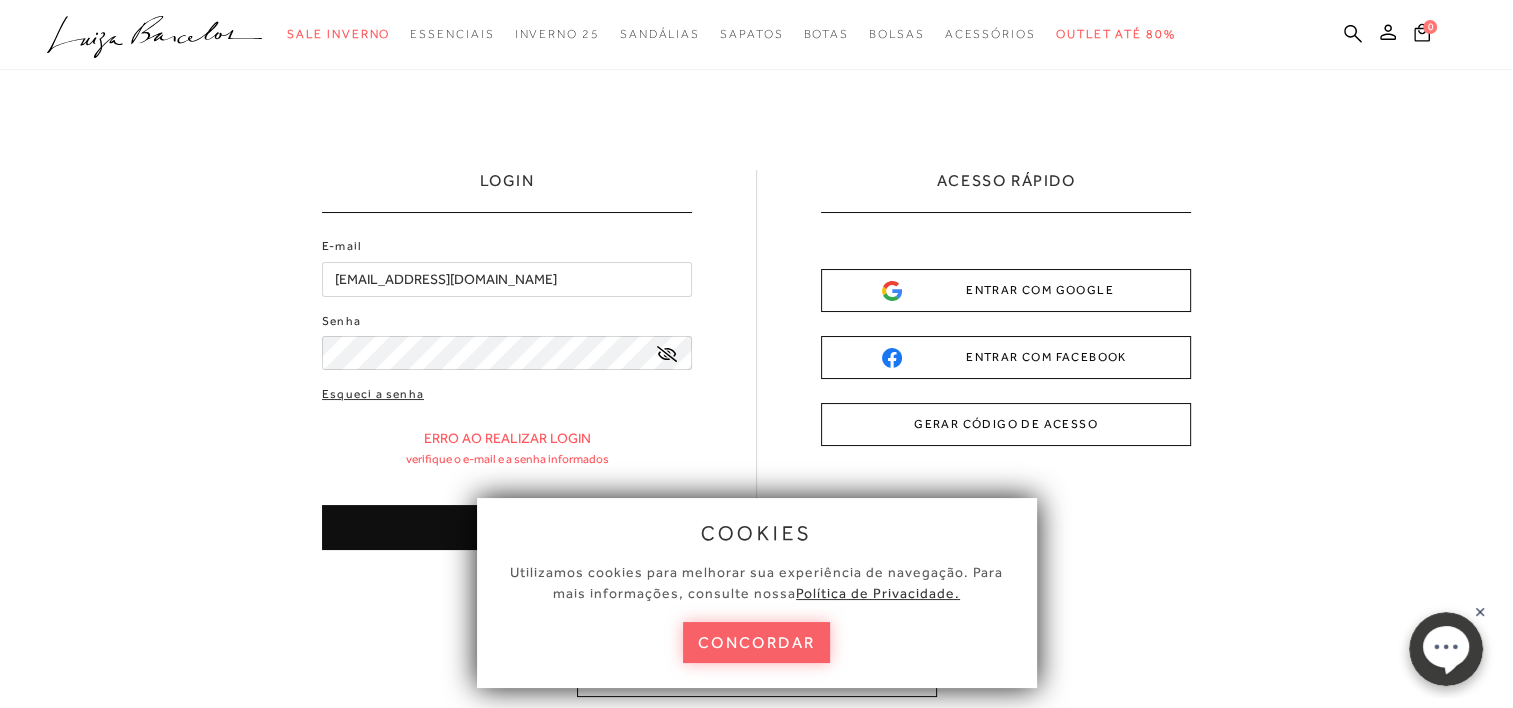click on "ENTRAR" at bounding box center [507, 527] 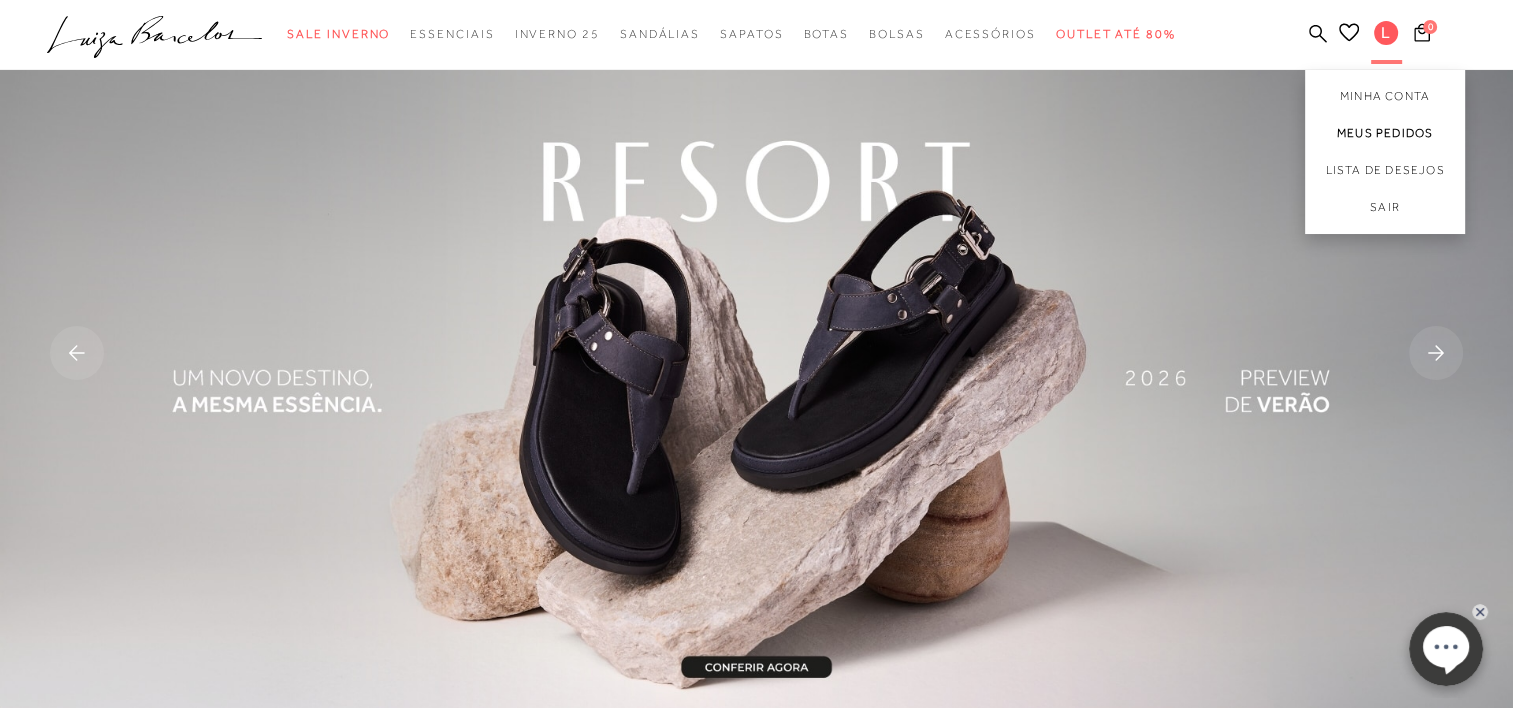 click on "Meus Pedidos" at bounding box center [1385, 133] 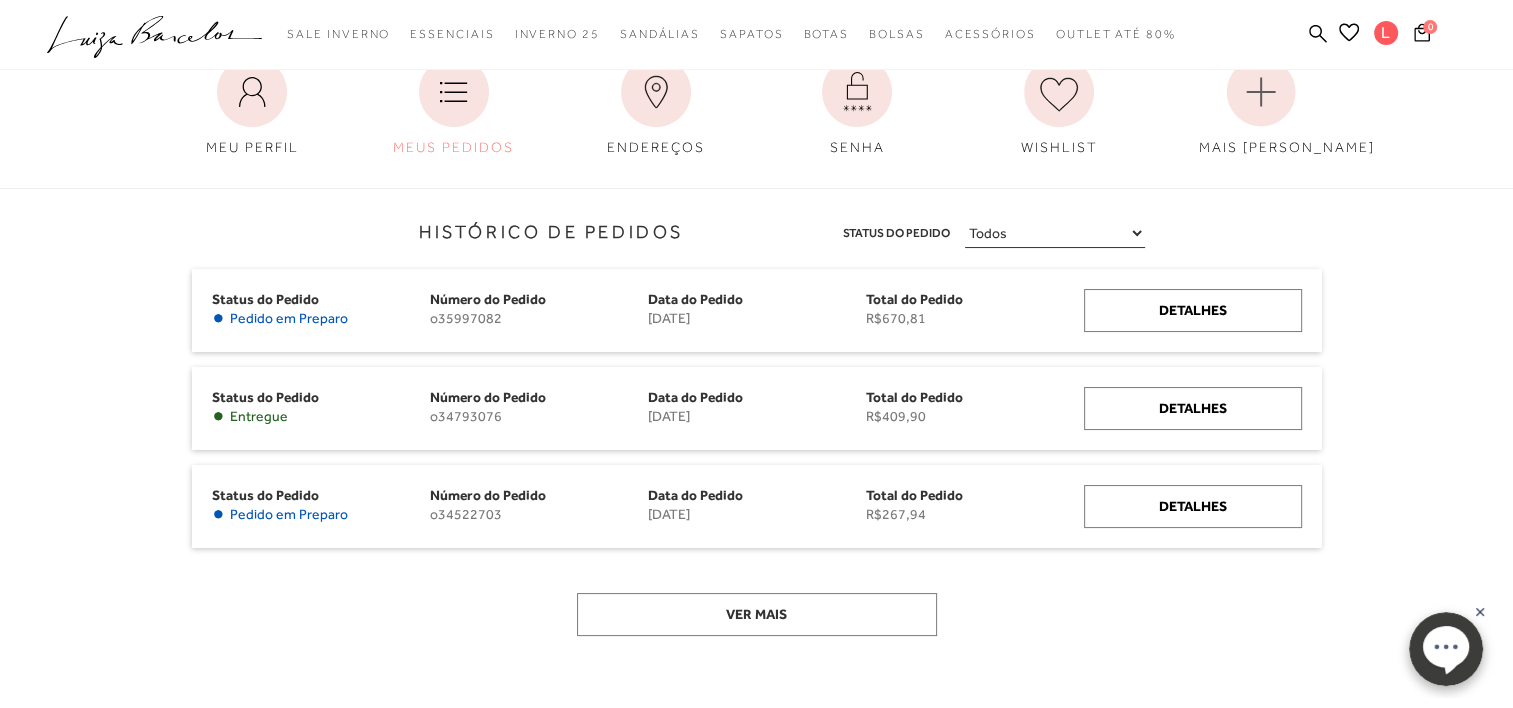 scroll, scrollTop: 200, scrollLeft: 0, axis: vertical 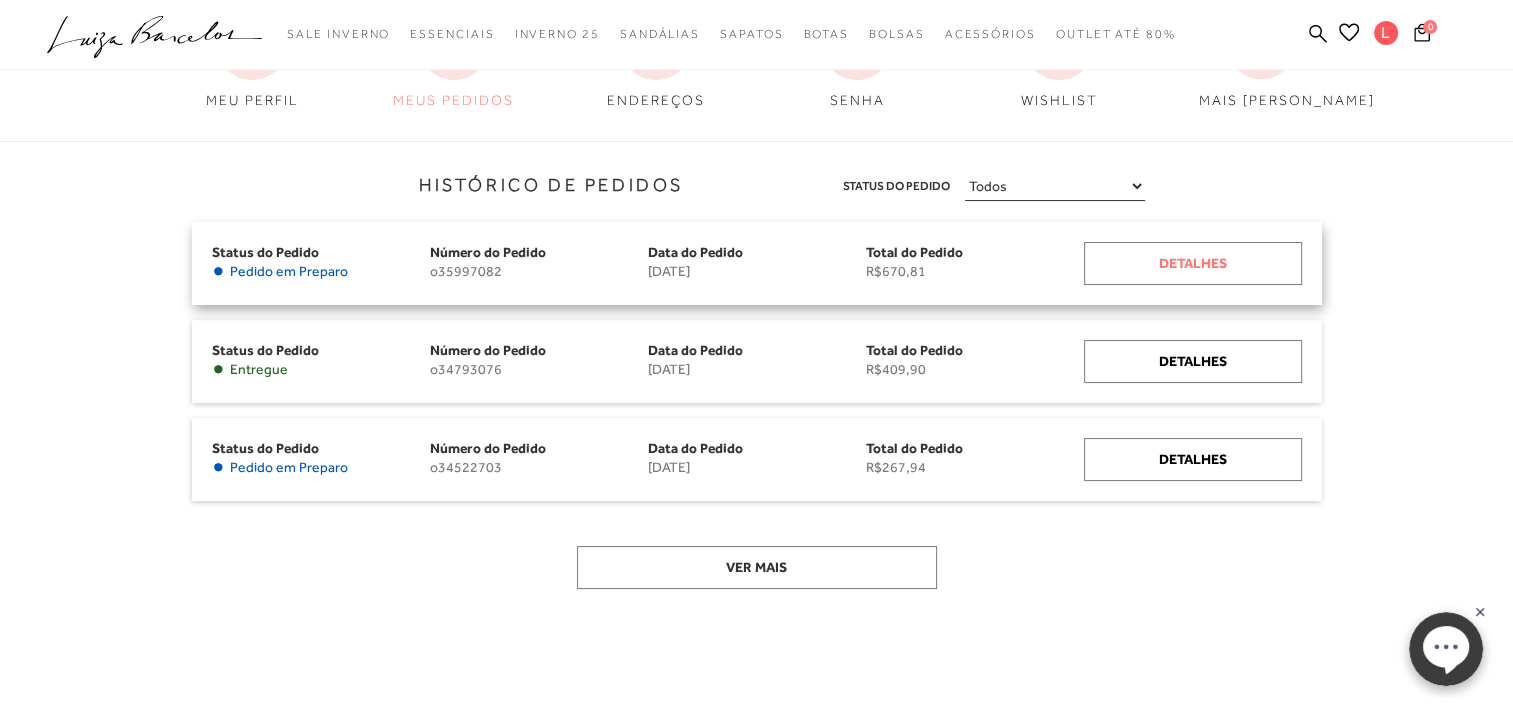 click on "Detalhes" at bounding box center (1193, 263) 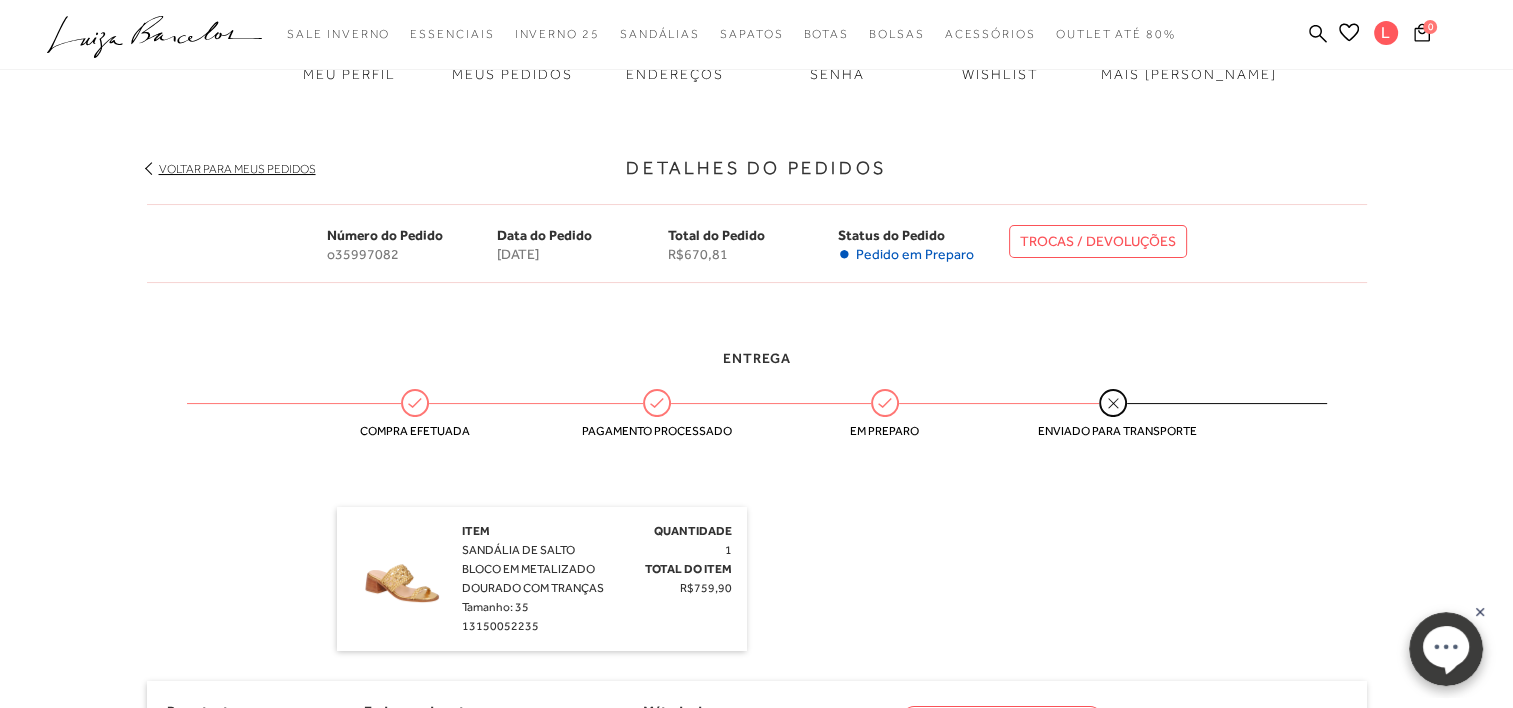 scroll, scrollTop: 200, scrollLeft: 0, axis: vertical 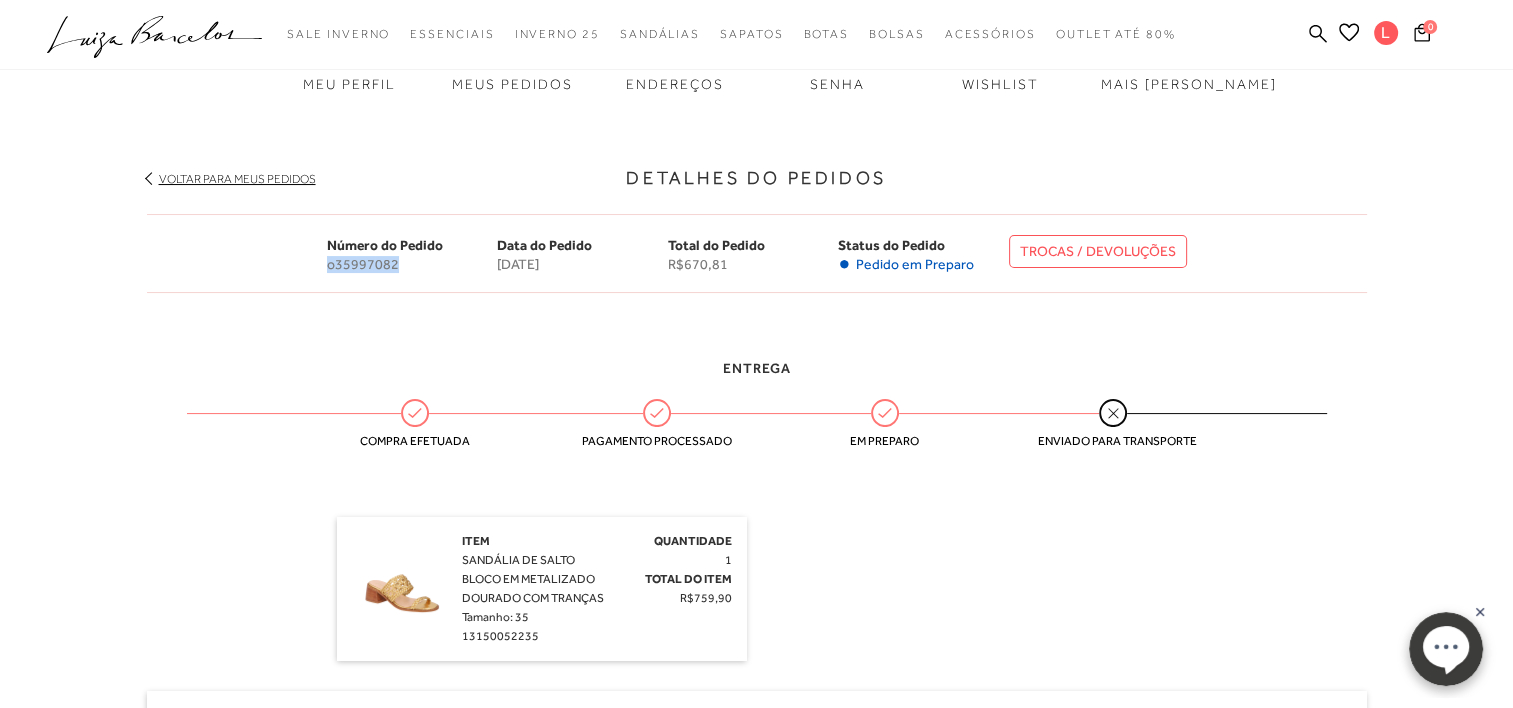 drag, startPoint x: 328, startPoint y: 260, endPoint x: 393, endPoint y: 260, distance: 65 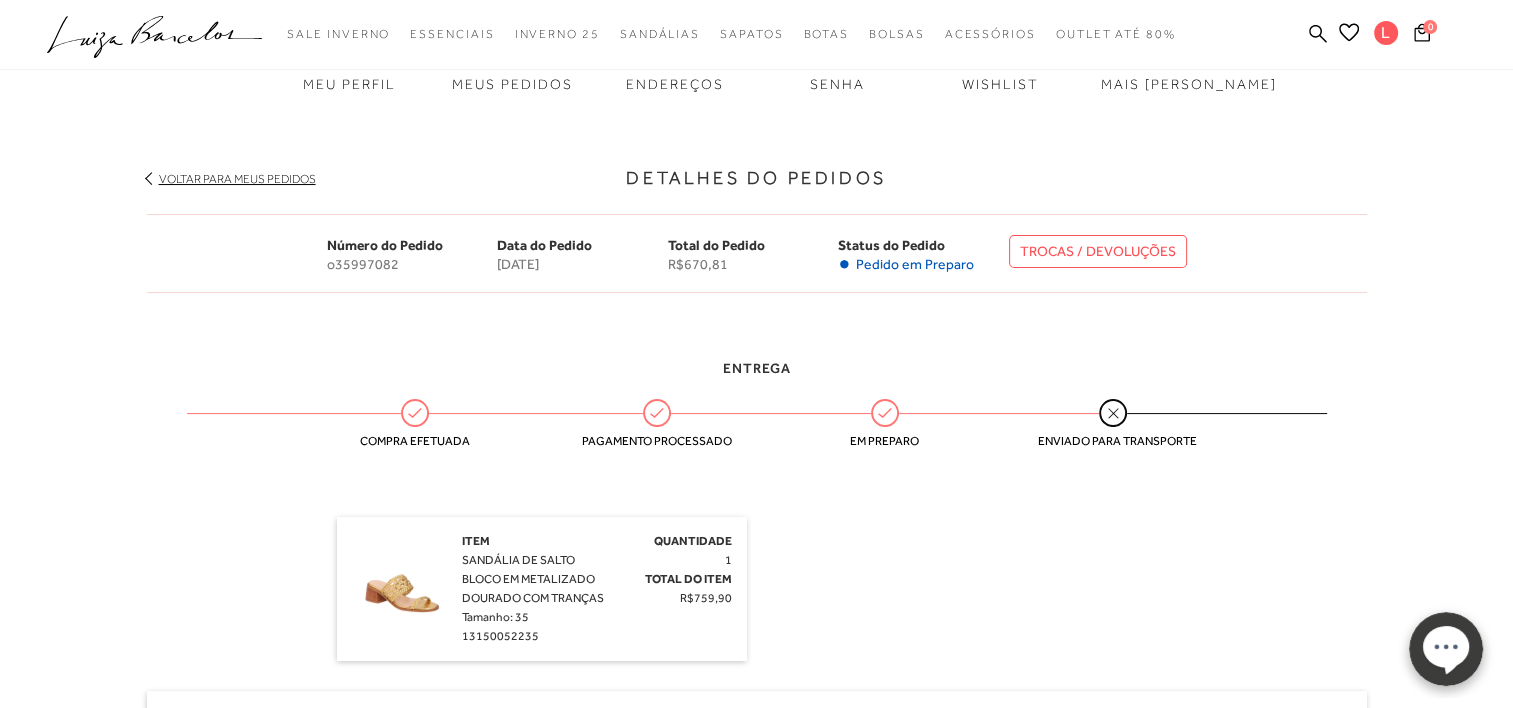 click on "Detalhes do Pedidos
Voltar para meus pedidos
Número do Pedido
o35997082
Data do Pedido
[DATE]
Total do Pedido
R$670,81
Status do [GEOGRAPHIC_DATA]
•
Pedido em [GEOGRAPHIC_DATA]
TROCAS / DEVOLUÇÕES
Número do Pedido
o35997082
Data do Pedido
[DATE]
Status do [GEOGRAPHIC_DATA]
•
Pedido em [GEOGRAPHIC_DATA]
Total do Pedido
R$670,81" at bounding box center [757, 647] 